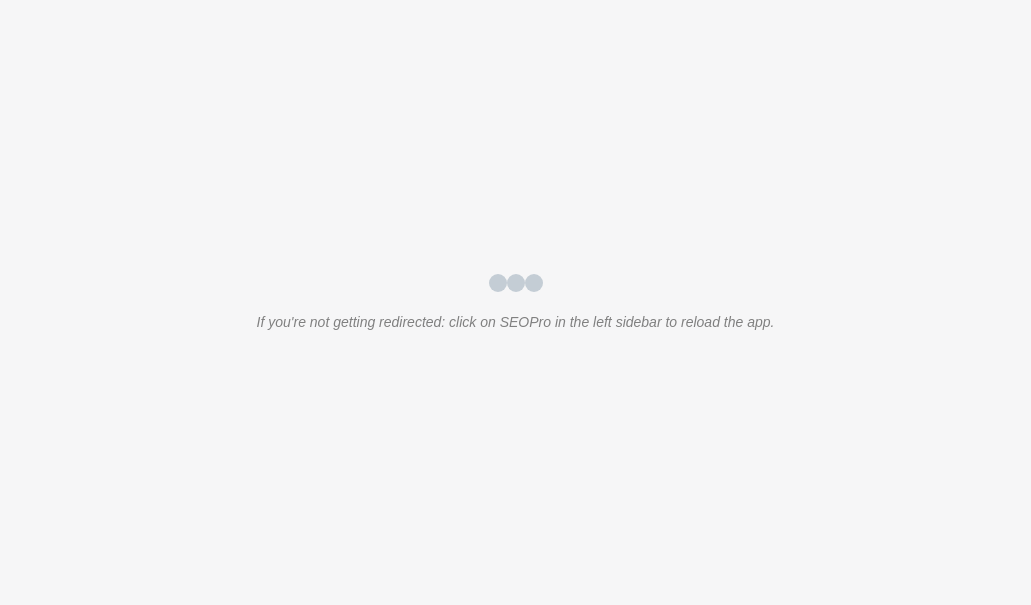 scroll, scrollTop: 0, scrollLeft: 0, axis: both 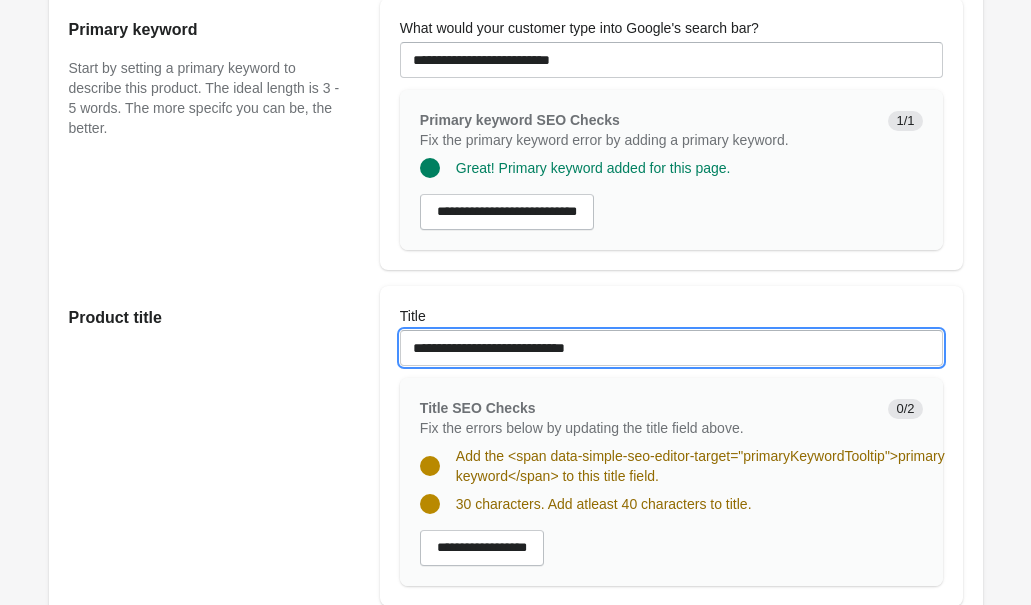 click on "**********" at bounding box center [671, 348] 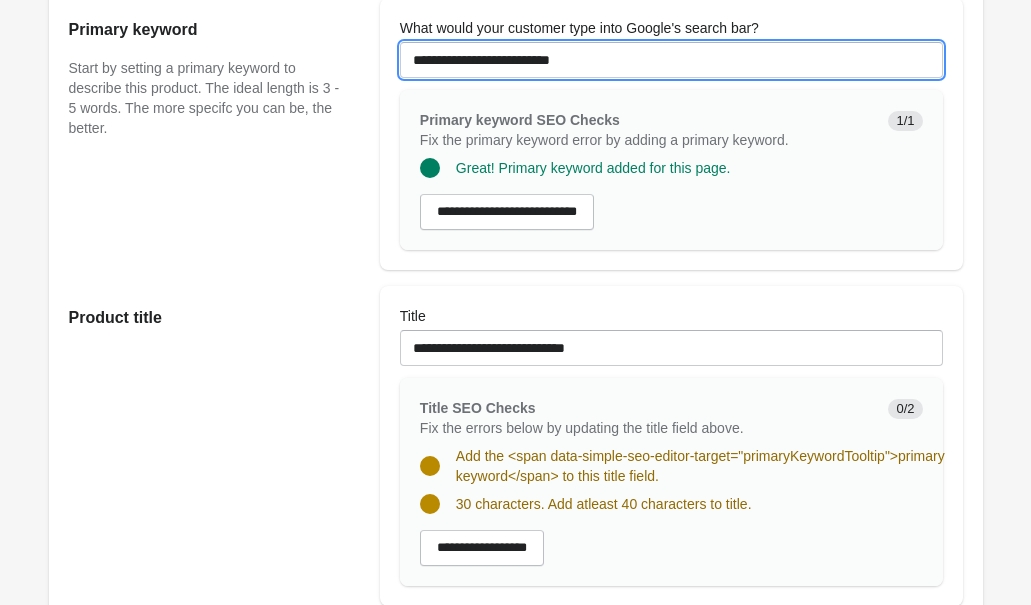 click on "**********" at bounding box center (671, 60) 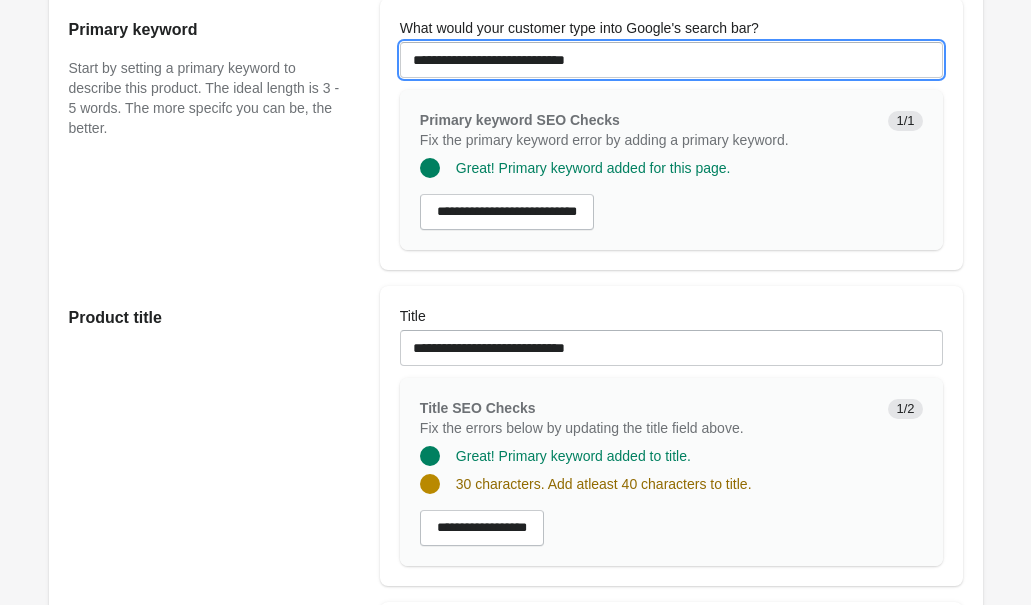 type on "**********" 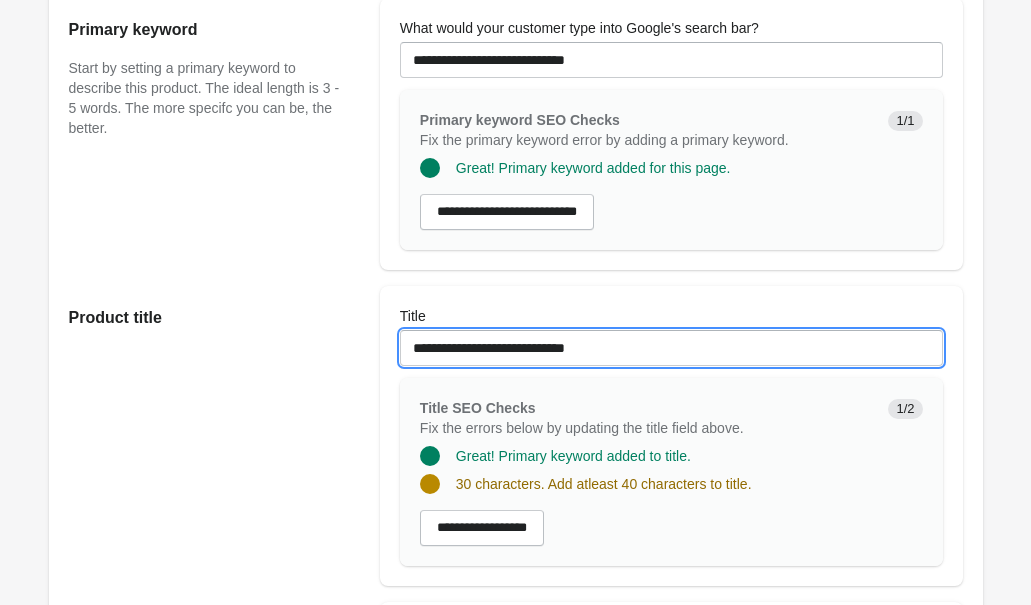 click on "**********" at bounding box center [671, 348] 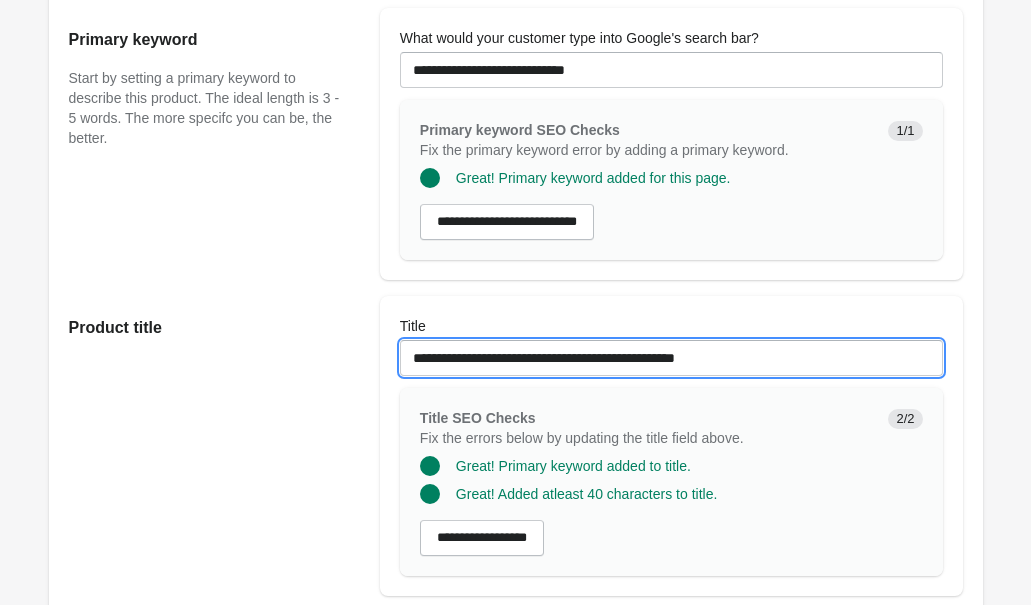 scroll, scrollTop: 138, scrollLeft: 0, axis: vertical 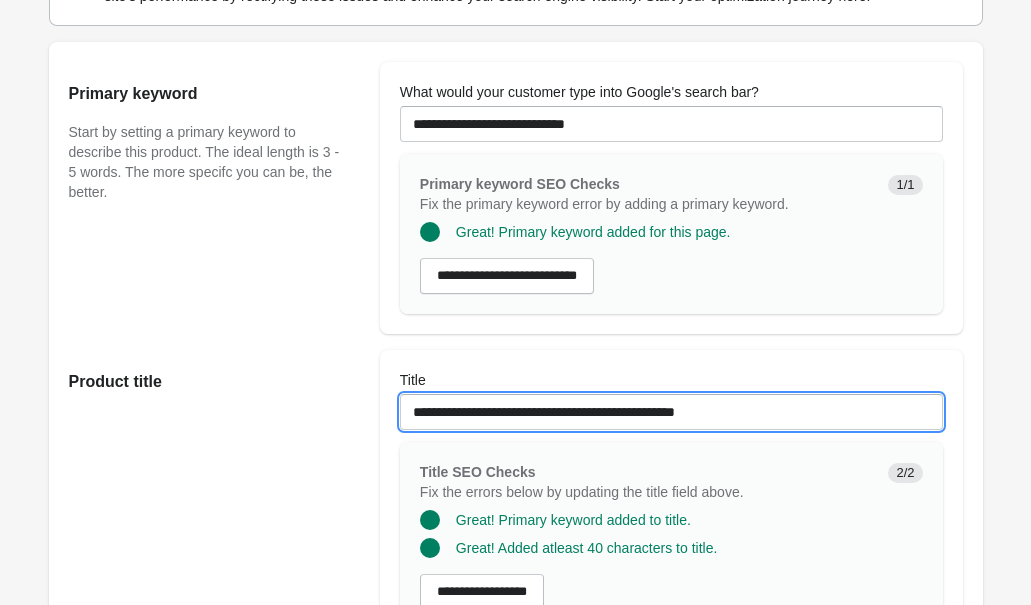 type on "**********" 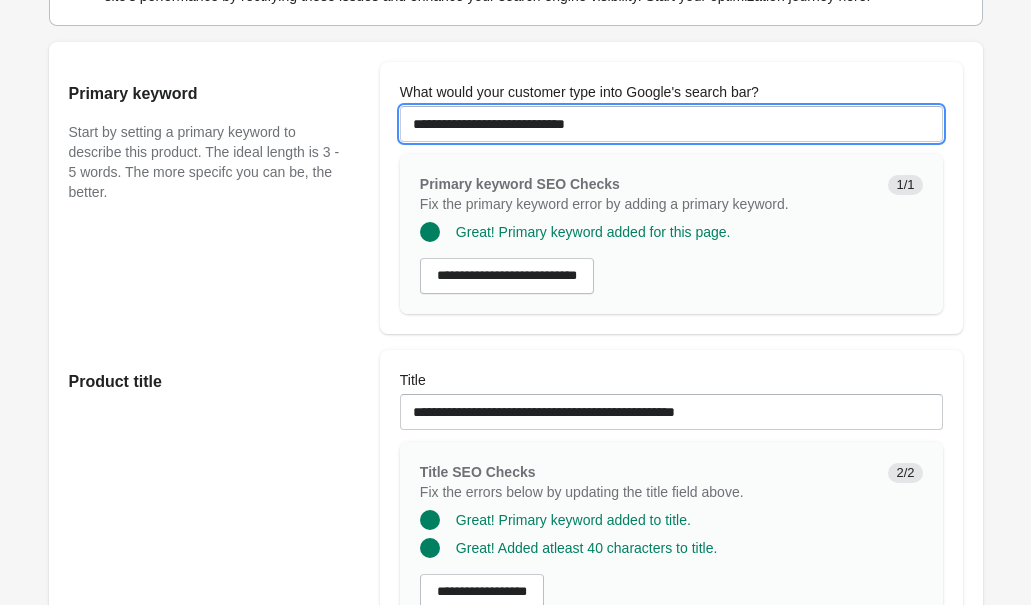 drag, startPoint x: 648, startPoint y: 146, endPoint x: 238, endPoint y: 129, distance: 410.3523 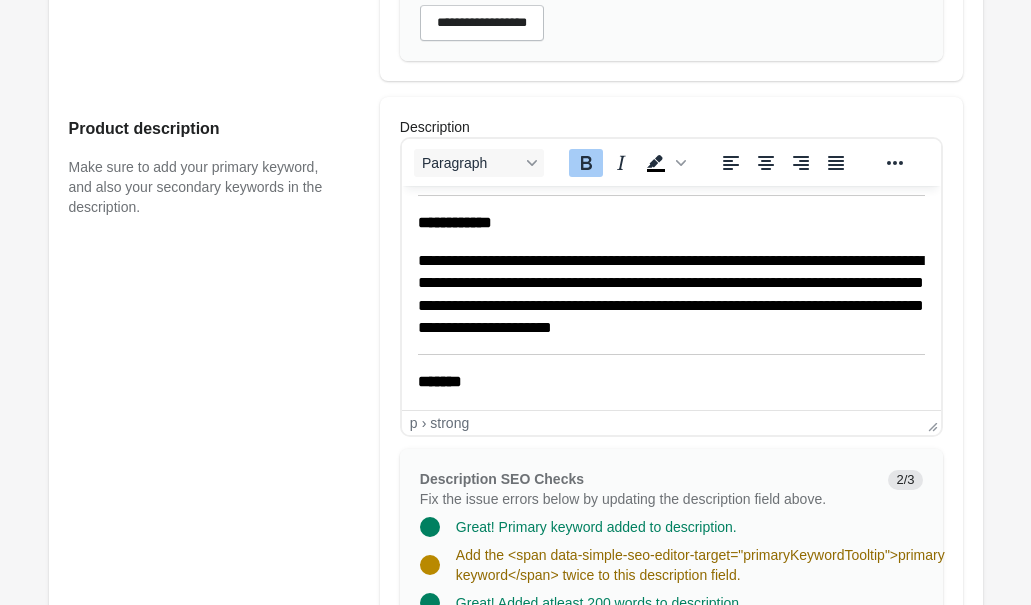 scroll, scrollTop: 1400, scrollLeft: 0, axis: vertical 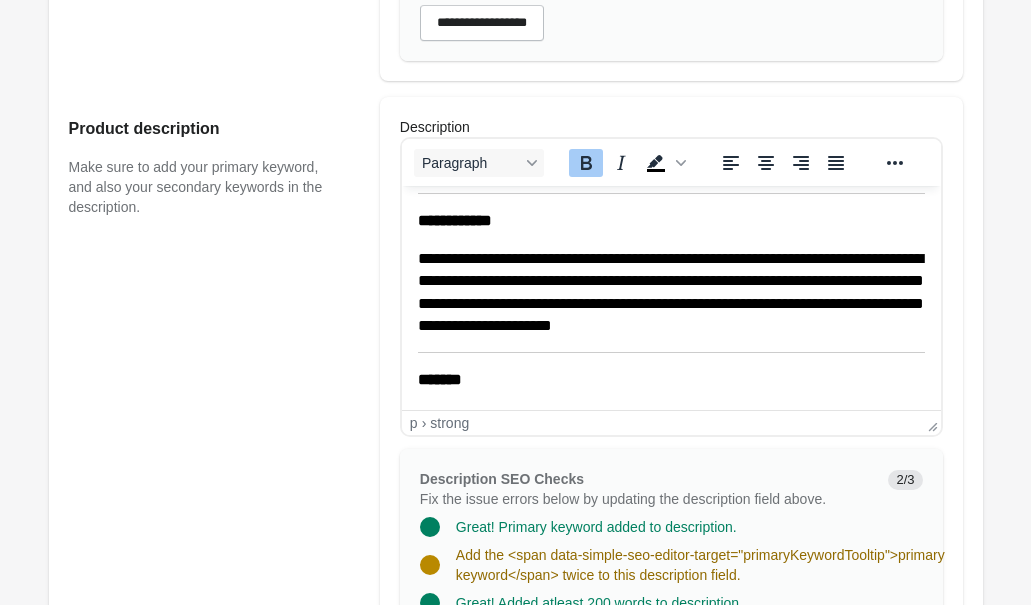 click on "**********" at bounding box center (670, 292) 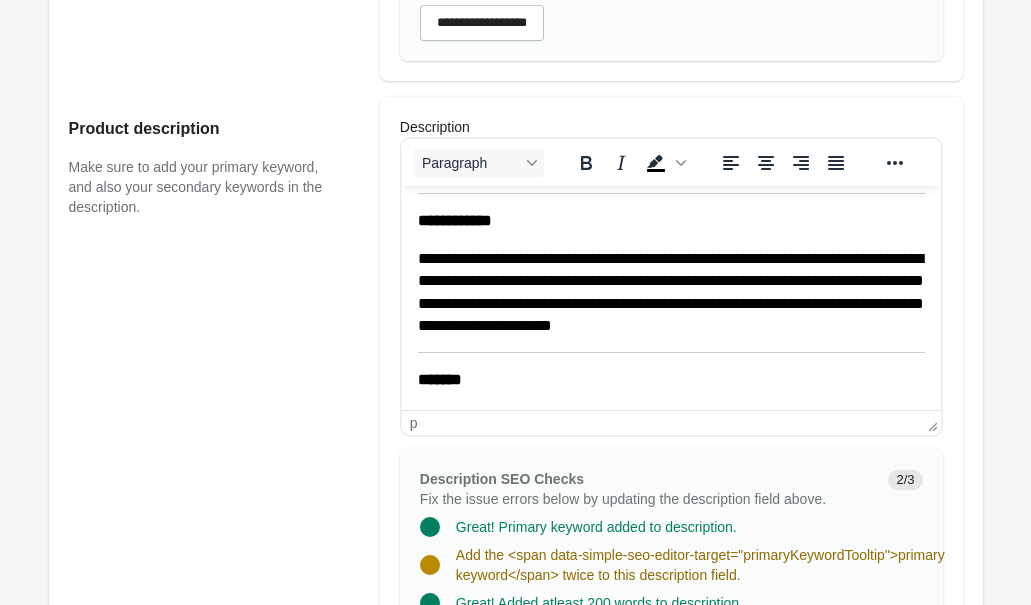 type 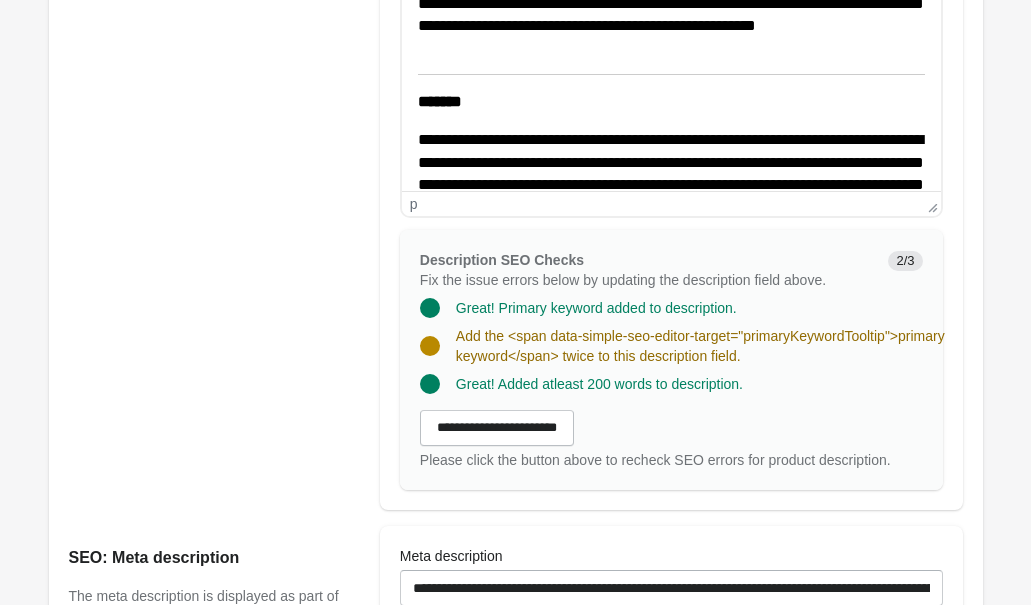 scroll, scrollTop: 946, scrollLeft: 0, axis: vertical 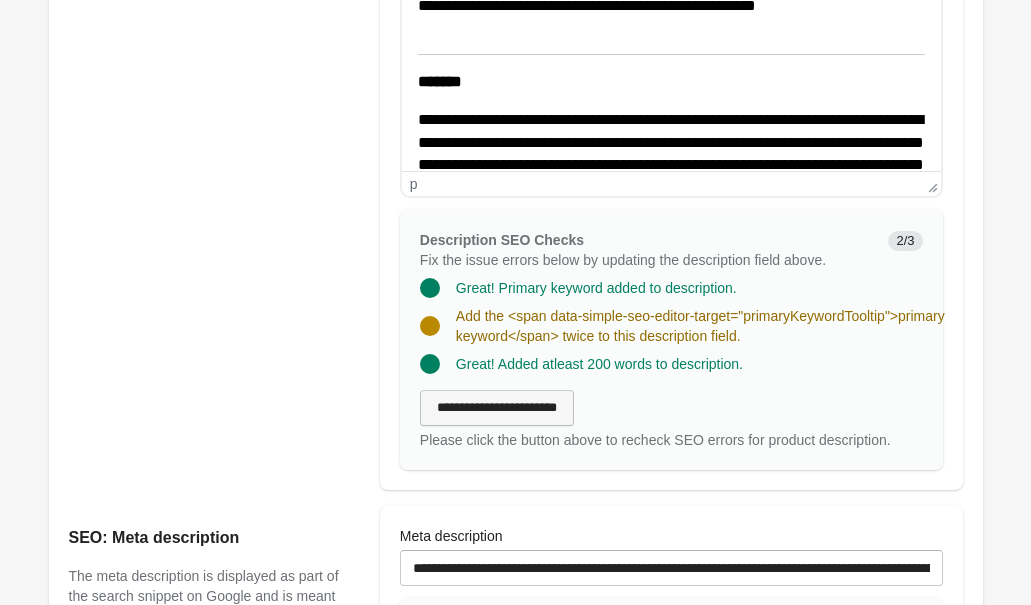 click on "**********" at bounding box center (497, 408) 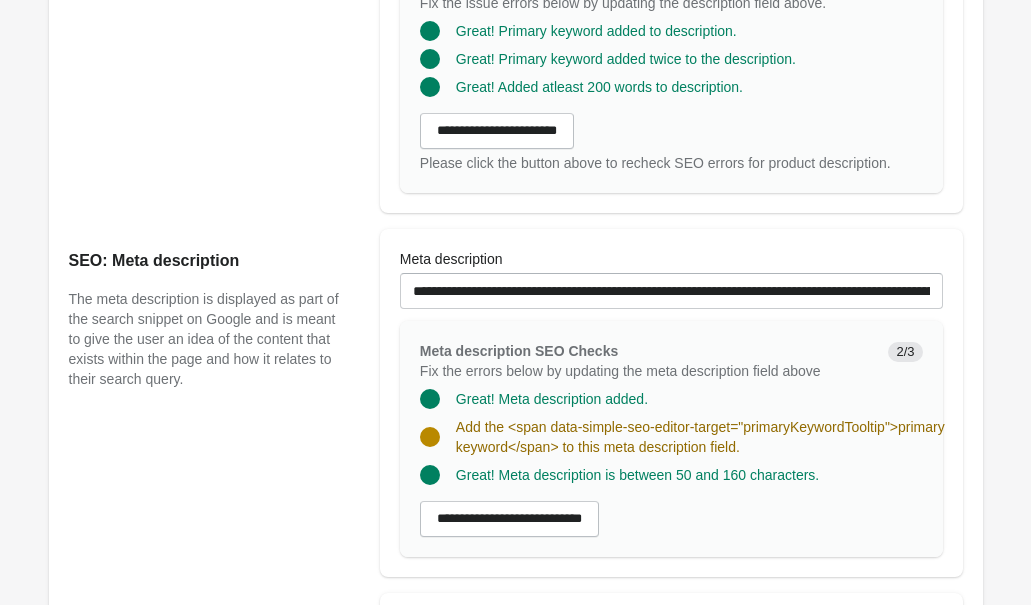 scroll, scrollTop: 1201, scrollLeft: 0, axis: vertical 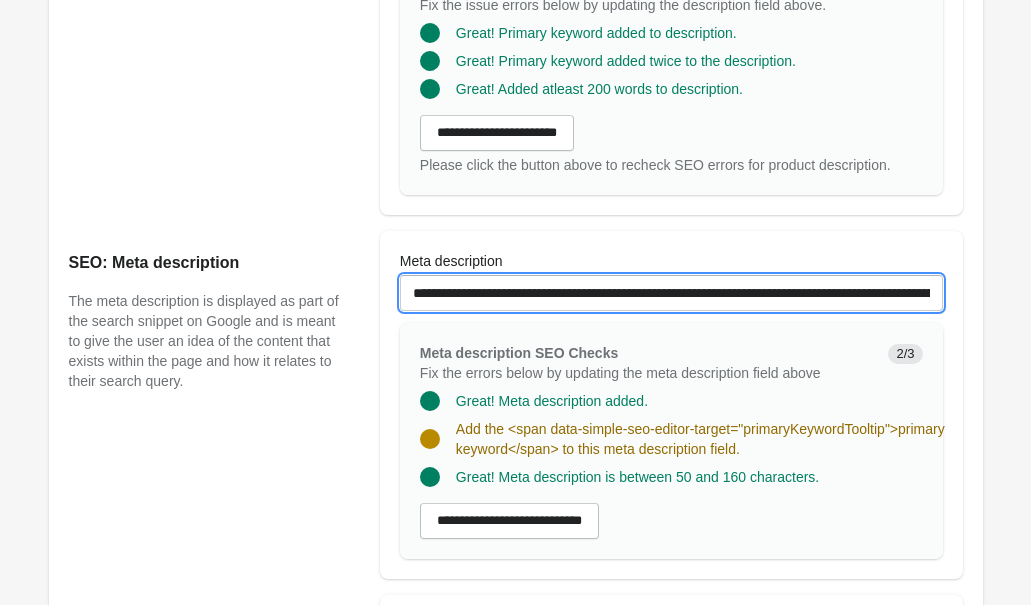 click on "**********" at bounding box center [671, 293] 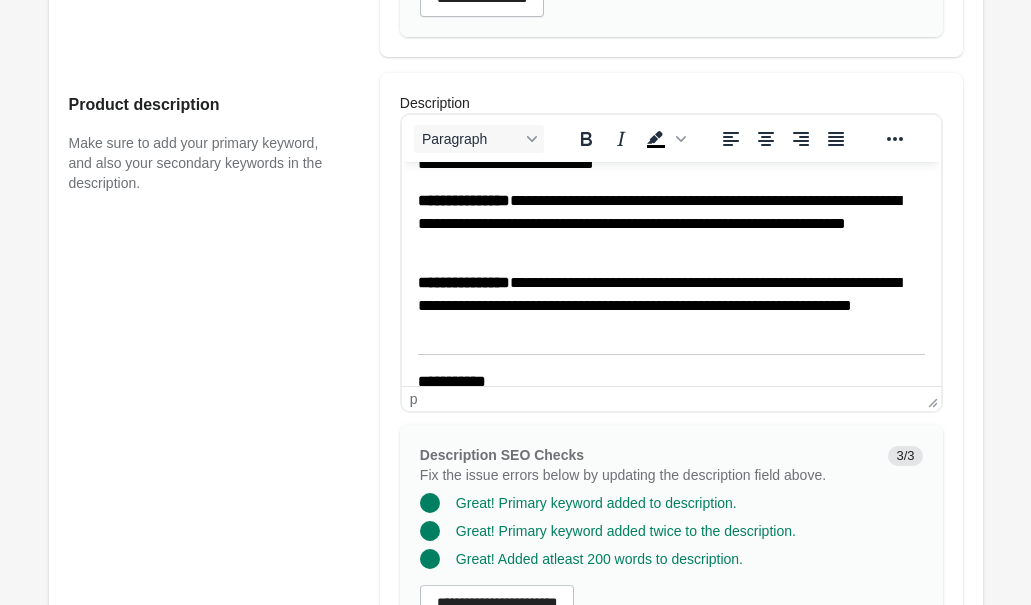 scroll, scrollTop: 256, scrollLeft: 0, axis: vertical 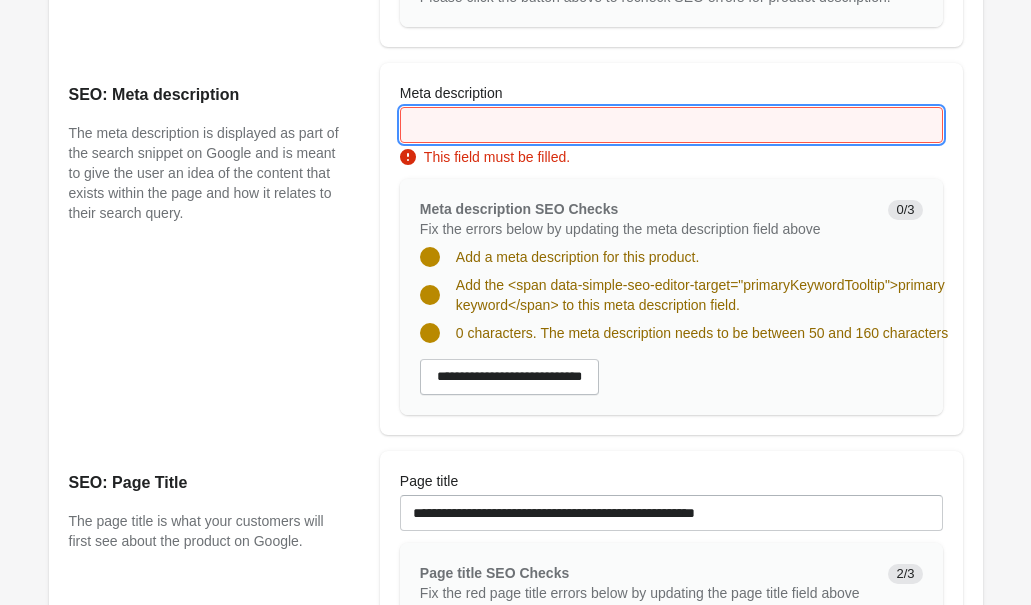 paste on "**********" 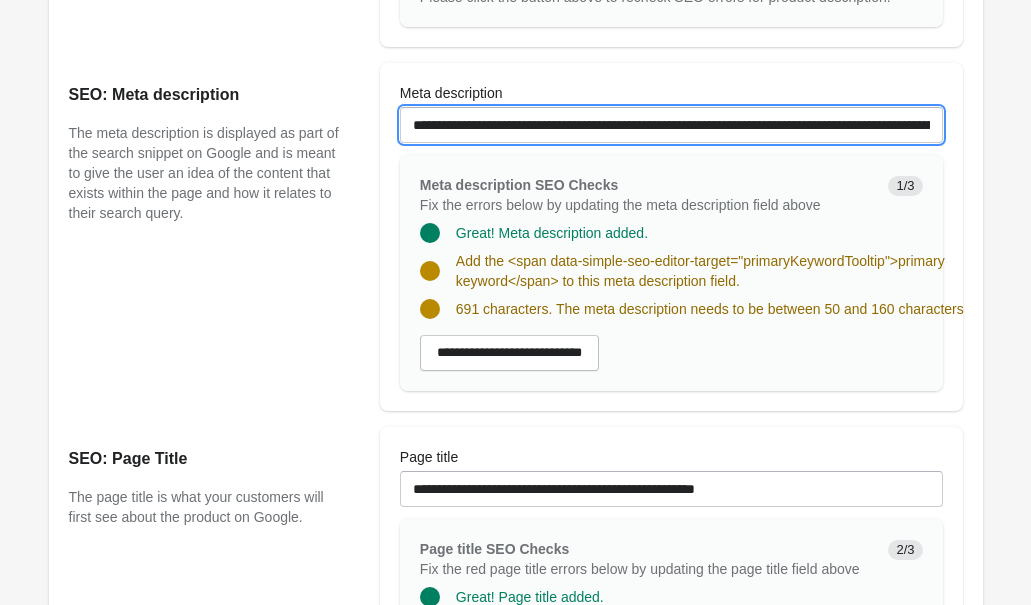 click on "**********" at bounding box center (671, 125) 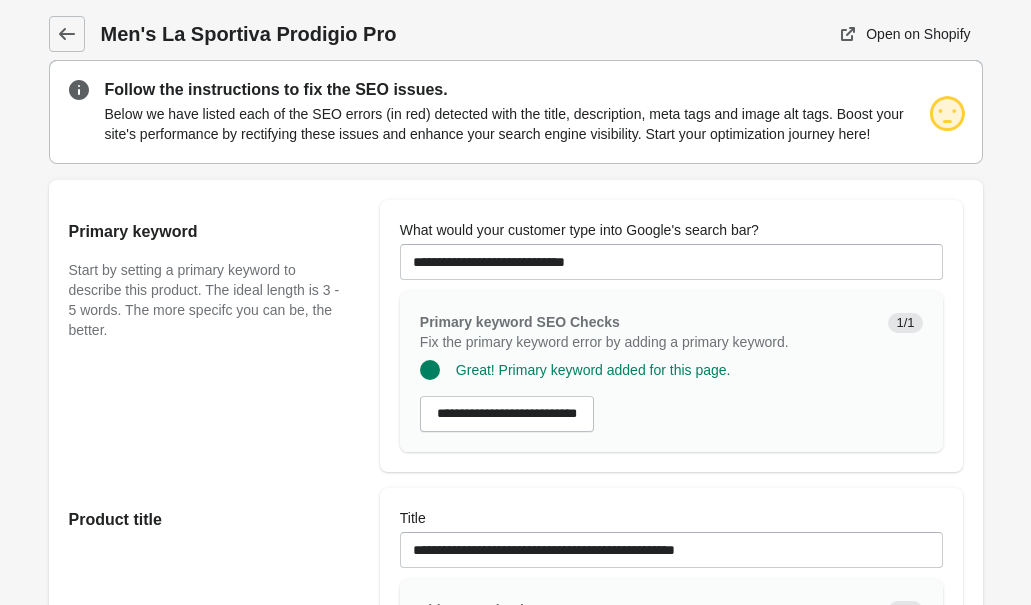 scroll, scrollTop: 0, scrollLeft: 0, axis: both 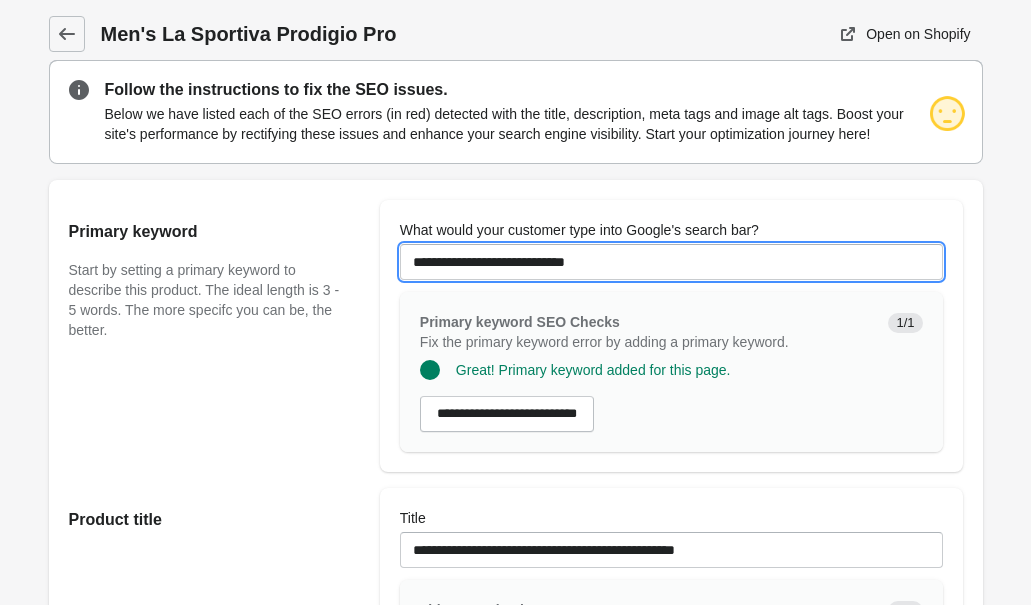 drag, startPoint x: 631, startPoint y: 276, endPoint x: 288, endPoint y: 283, distance: 343.0714 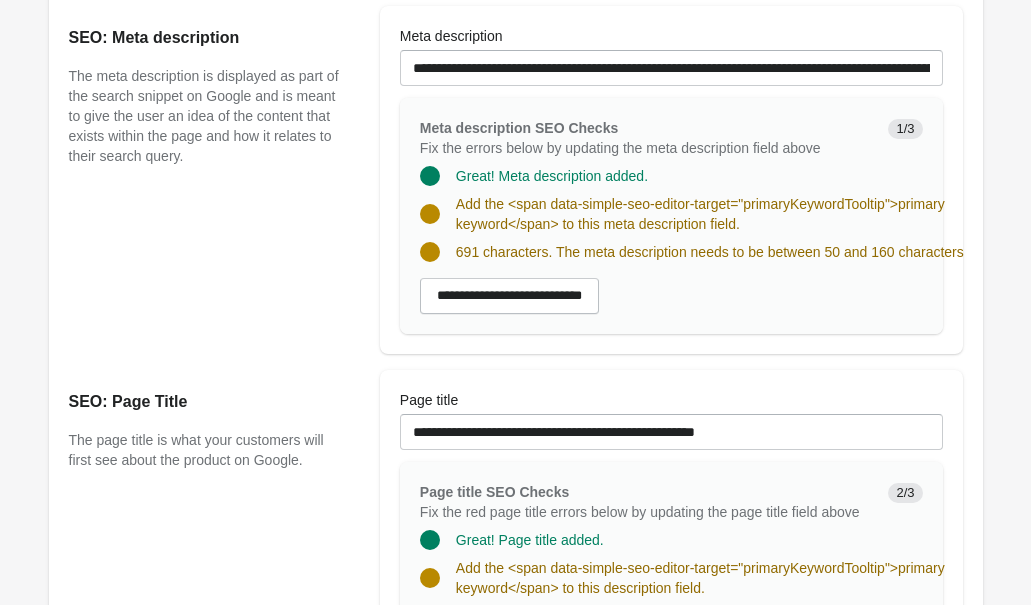 scroll, scrollTop: 1358, scrollLeft: 0, axis: vertical 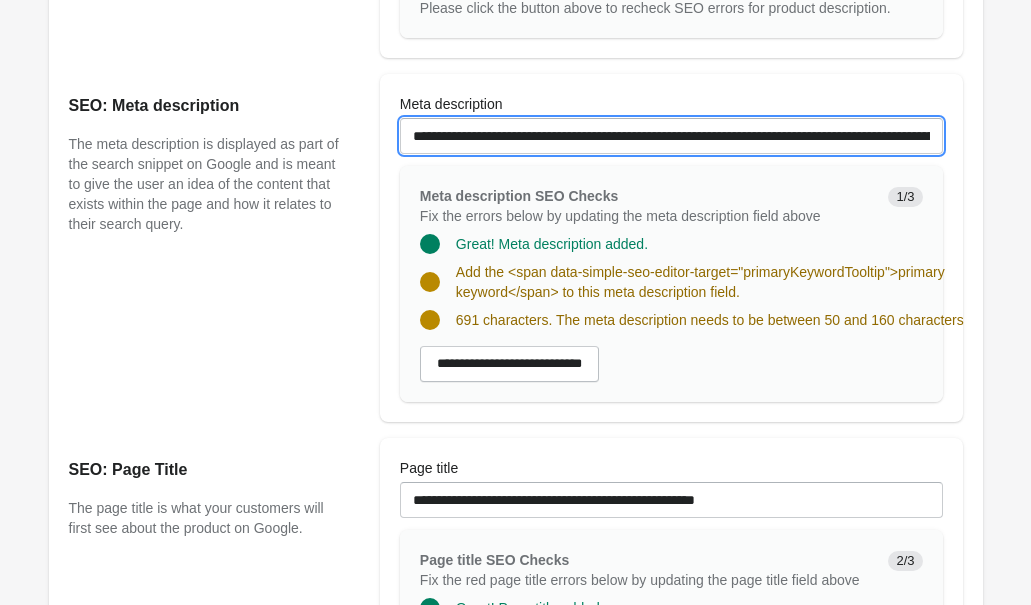 drag, startPoint x: 636, startPoint y: 154, endPoint x: 441, endPoint y: 154, distance: 195 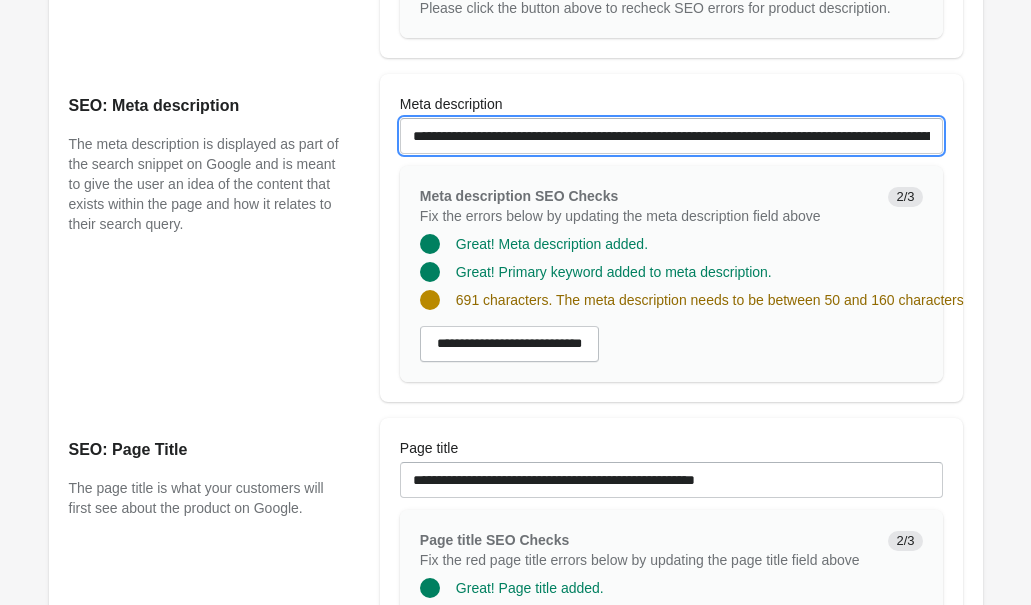 click on "**********" at bounding box center (671, 136) 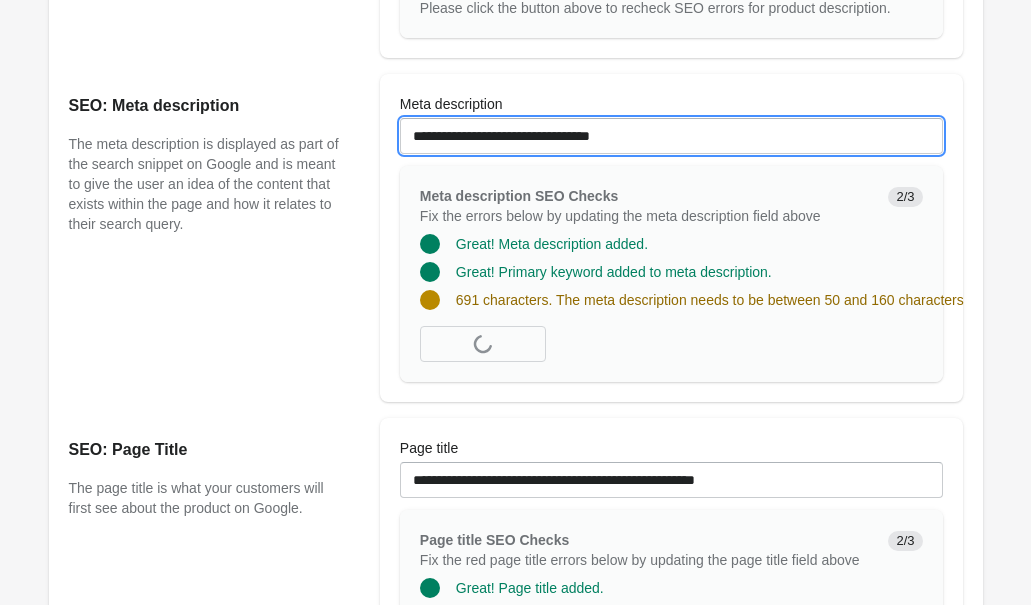 paste on "**********" 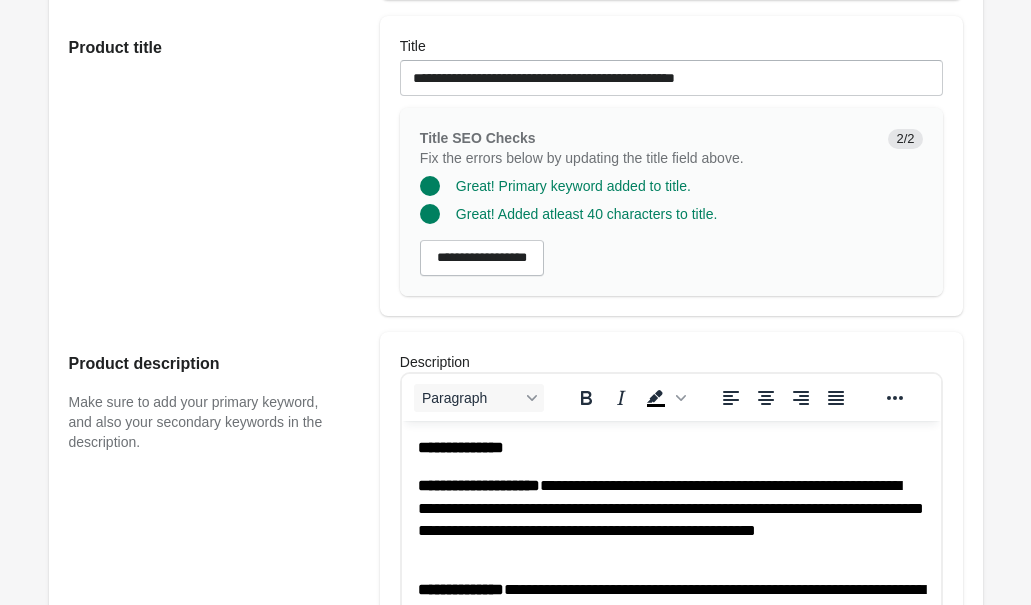 scroll, scrollTop: 471, scrollLeft: 0, axis: vertical 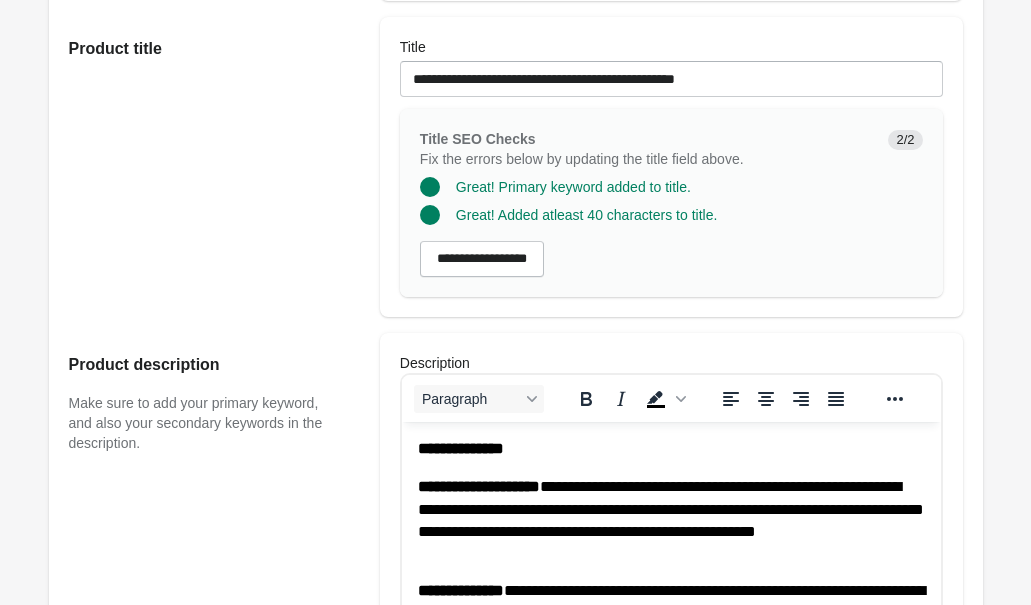 type on "**********" 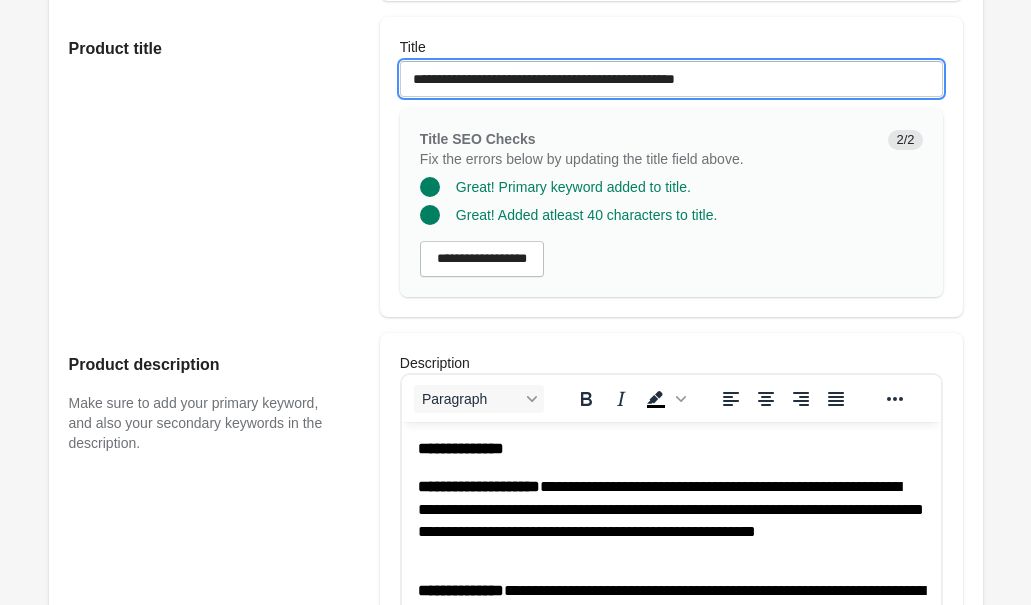 click on "**********" at bounding box center (671, 79) 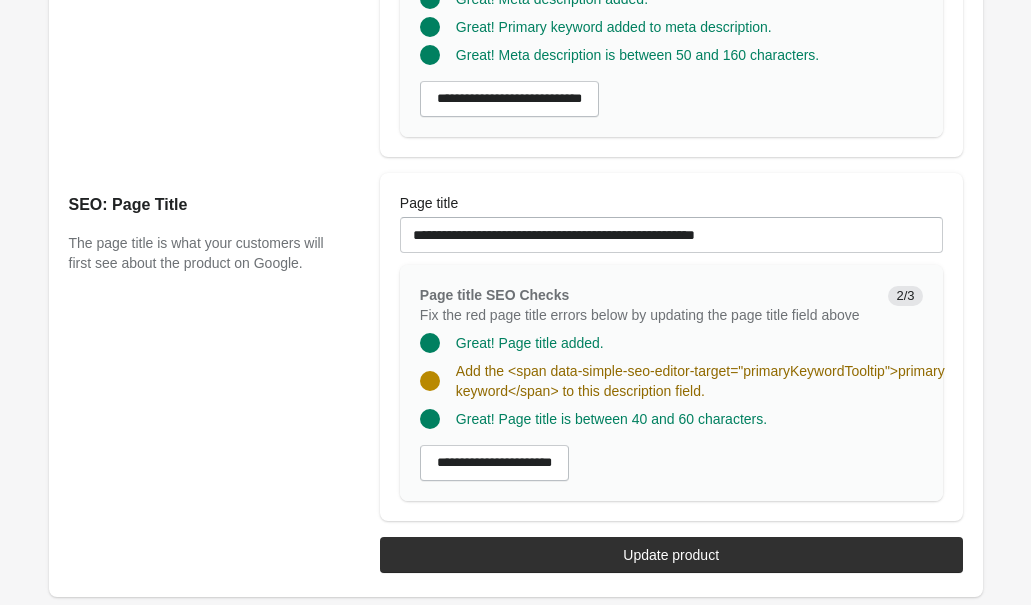 scroll, scrollTop: 1676, scrollLeft: 0, axis: vertical 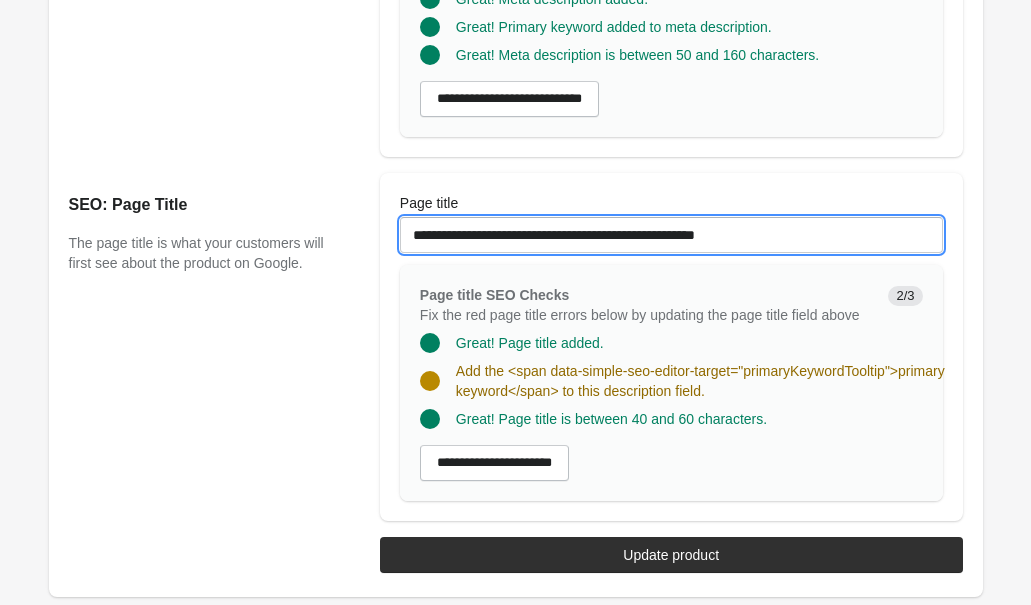 click on "**********" at bounding box center (671, 235) 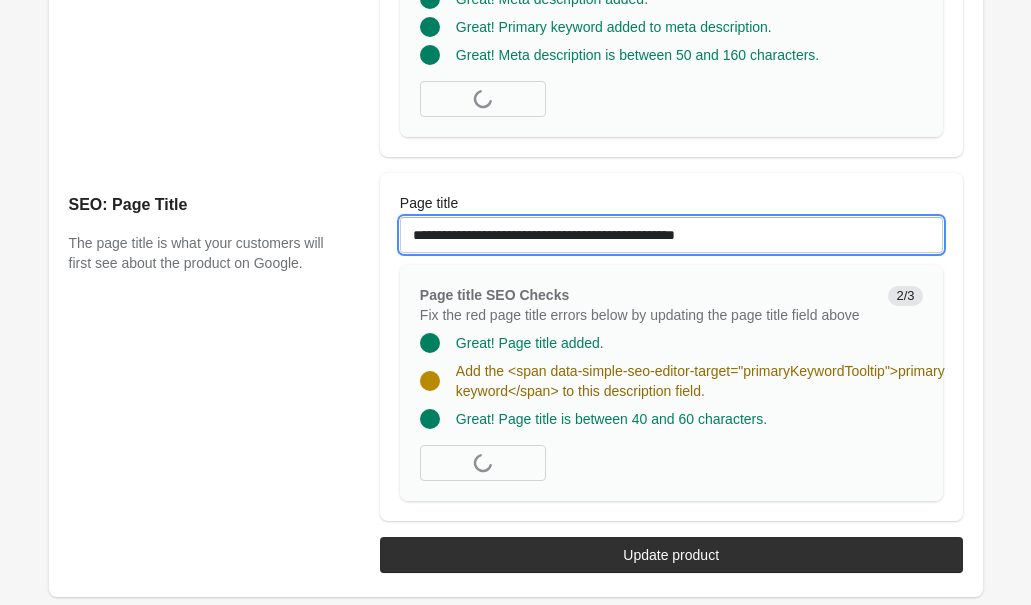 scroll, scrollTop: 1639, scrollLeft: 0, axis: vertical 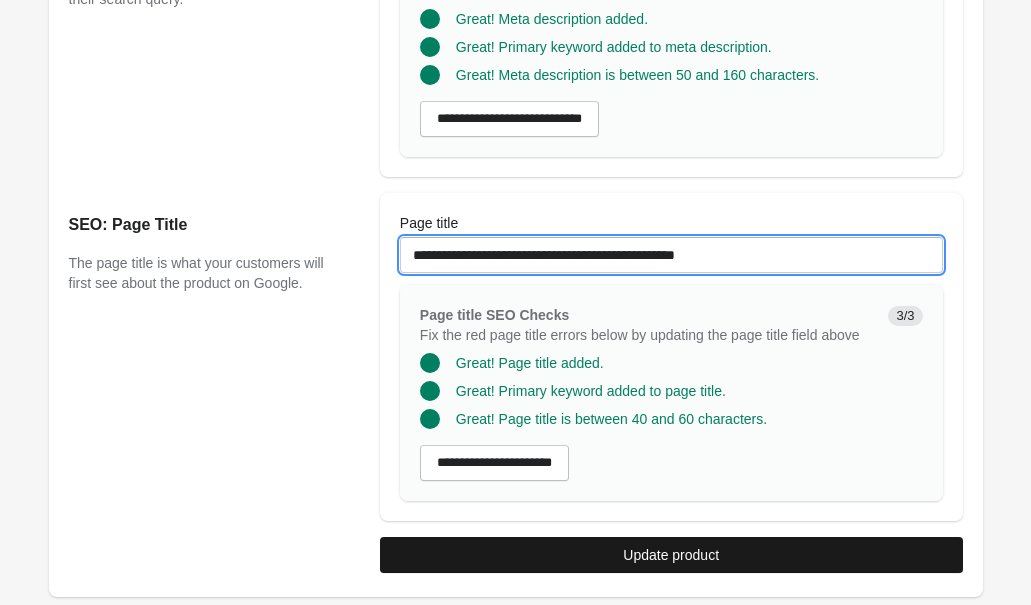 type on "**********" 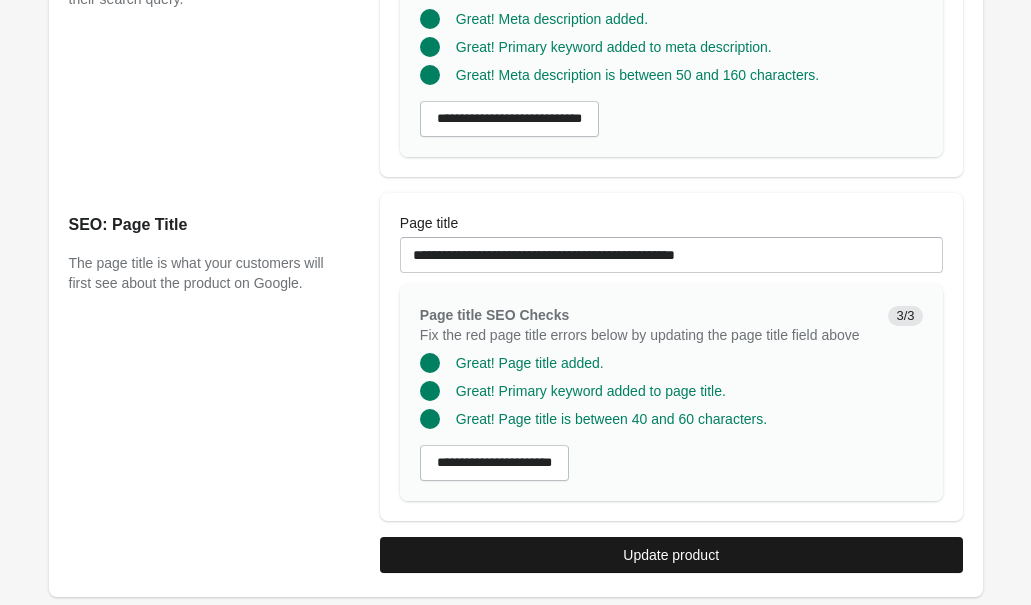click on "Update product" at bounding box center [671, 555] 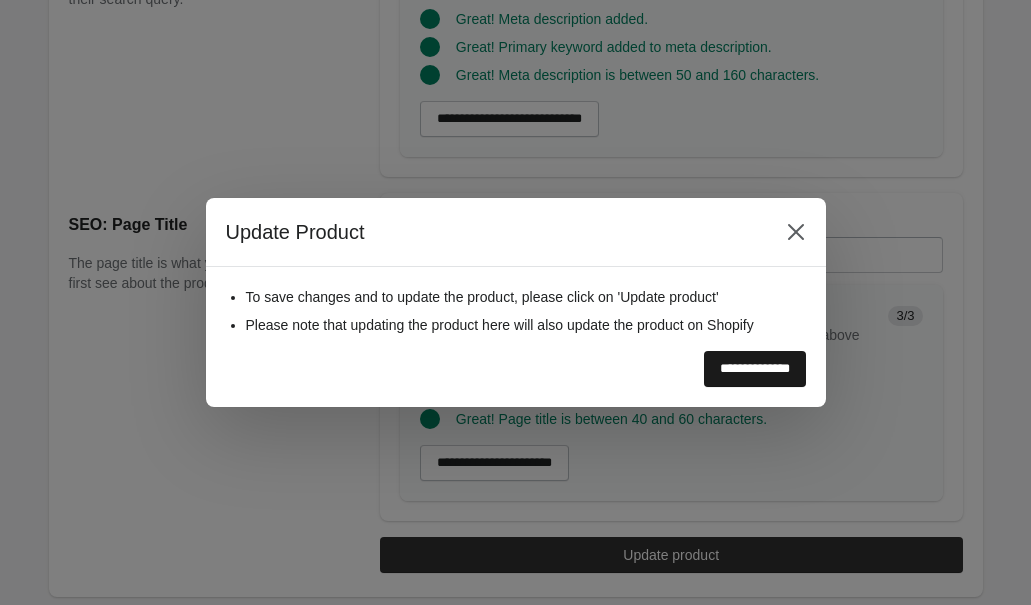 click on "**********" at bounding box center [755, 369] 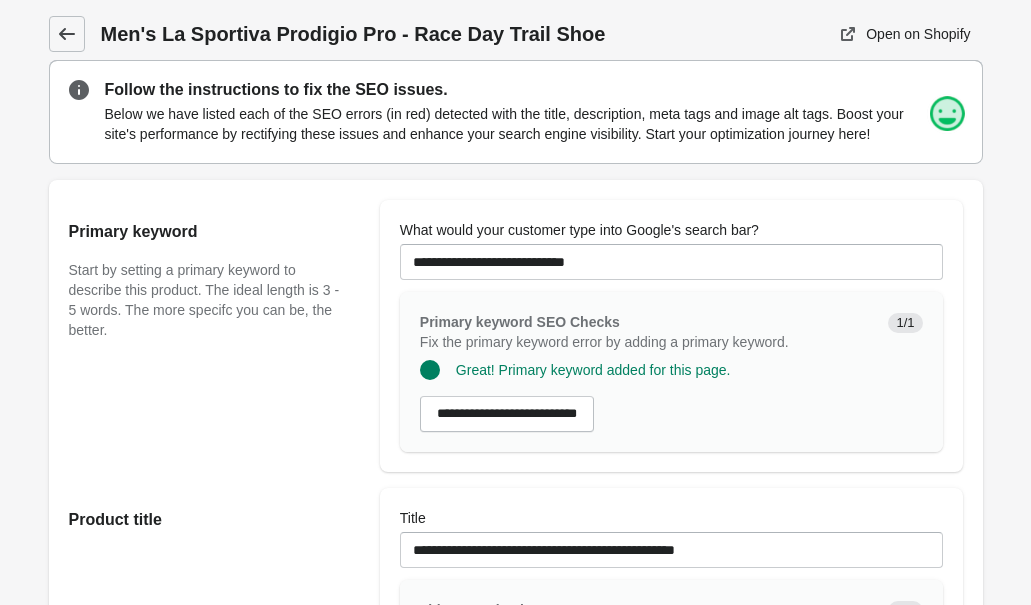 scroll, scrollTop: -1, scrollLeft: 0, axis: vertical 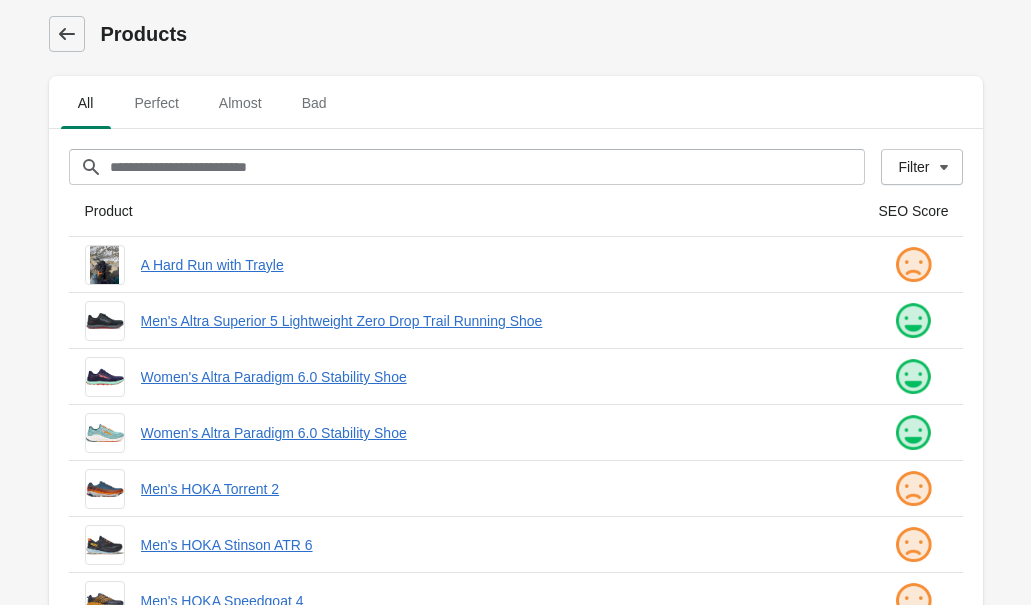 click at bounding box center (67, 34) 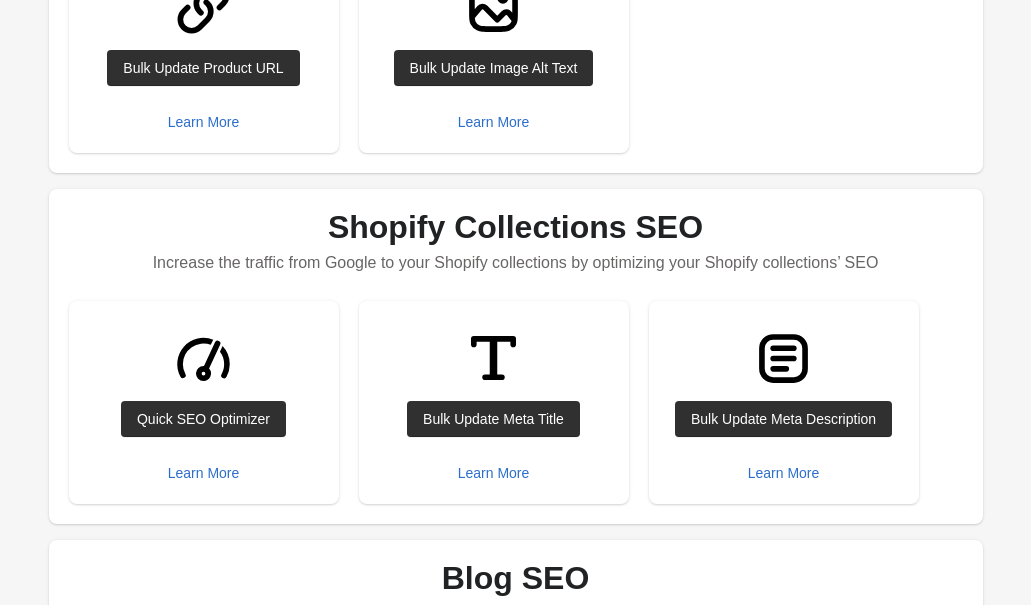 scroll, scrollTop: 544, scrollLeft: 0, axis: vertical 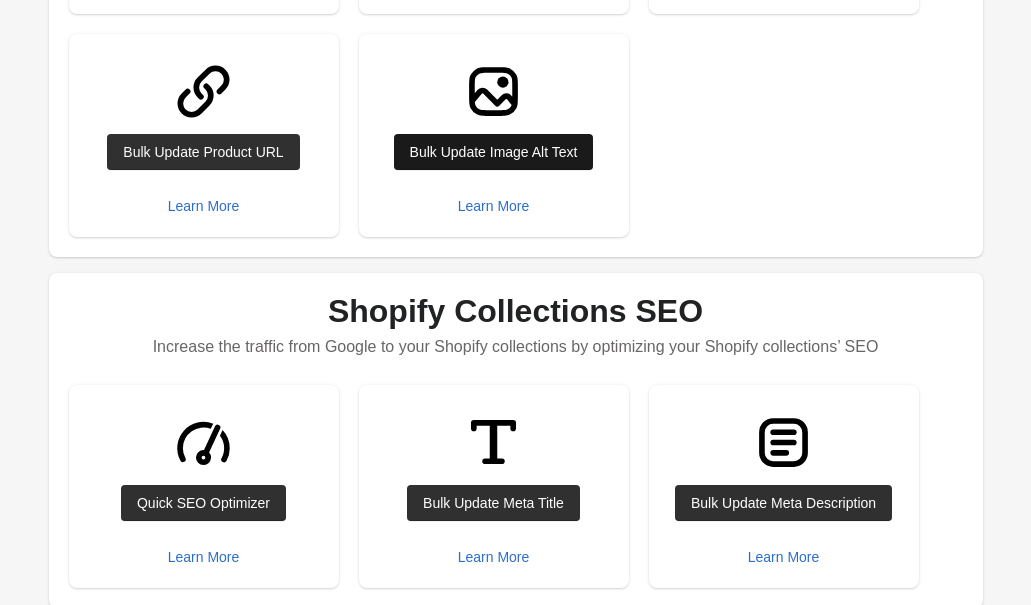 click on "Bulk Update Image Alt Text" at bounding box center [494, 152] 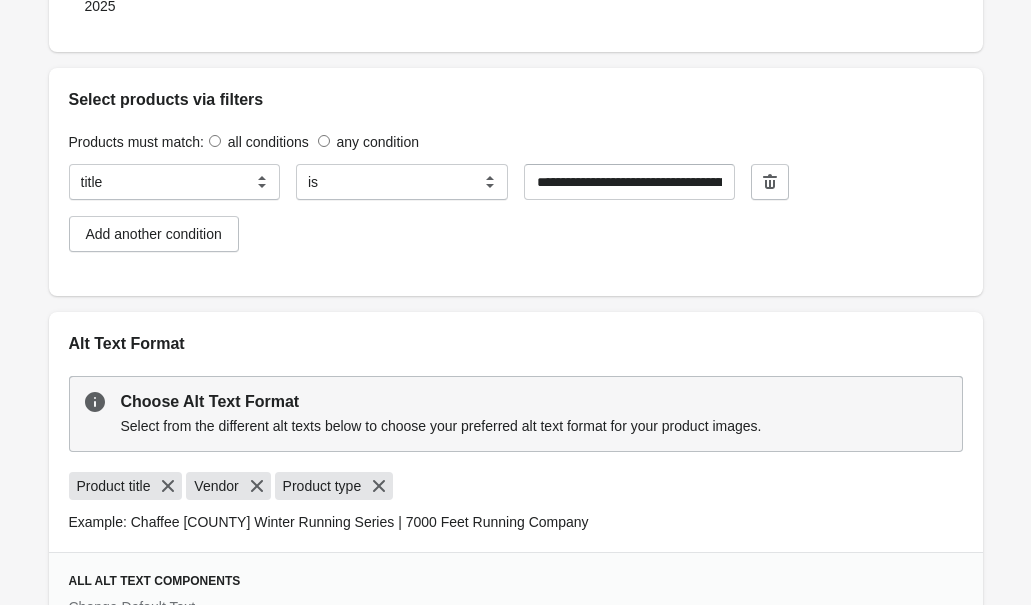 scroll, scrollTop: 762, scrollLeft: 0, axis: vertical 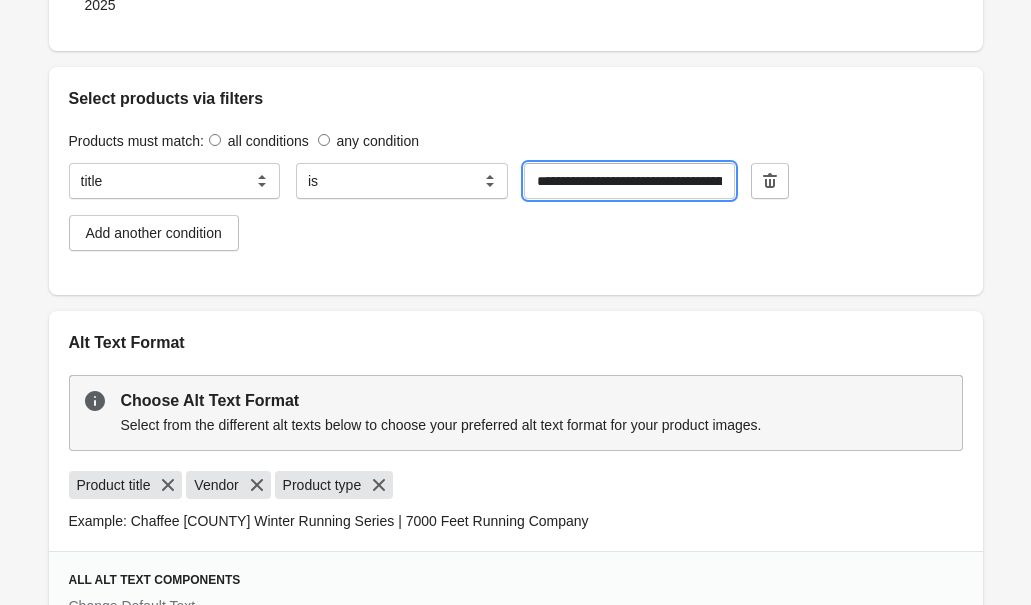 click on "**********" at bounding box center (630, 181) 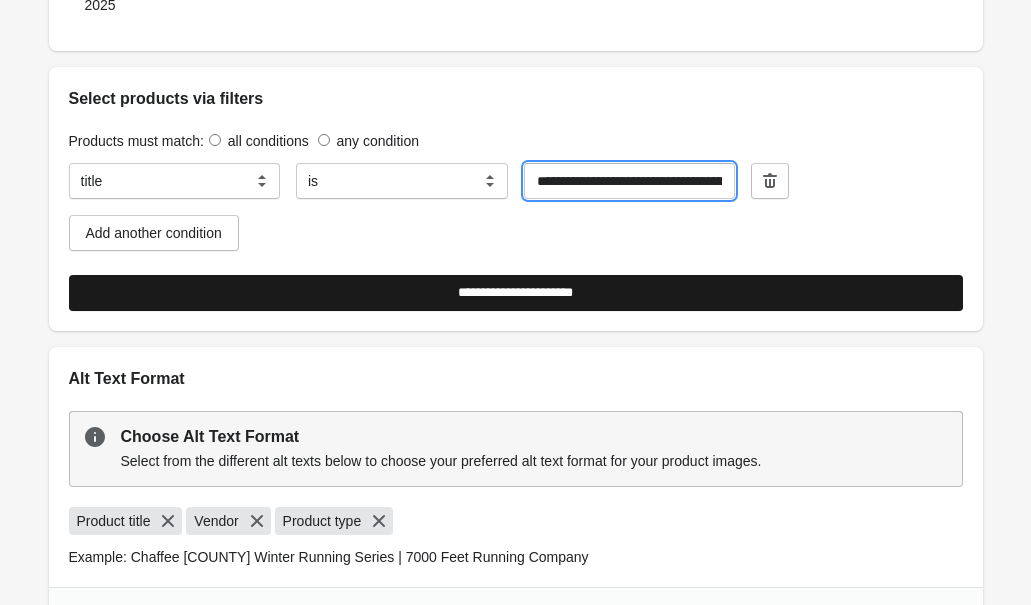 type on "**********" 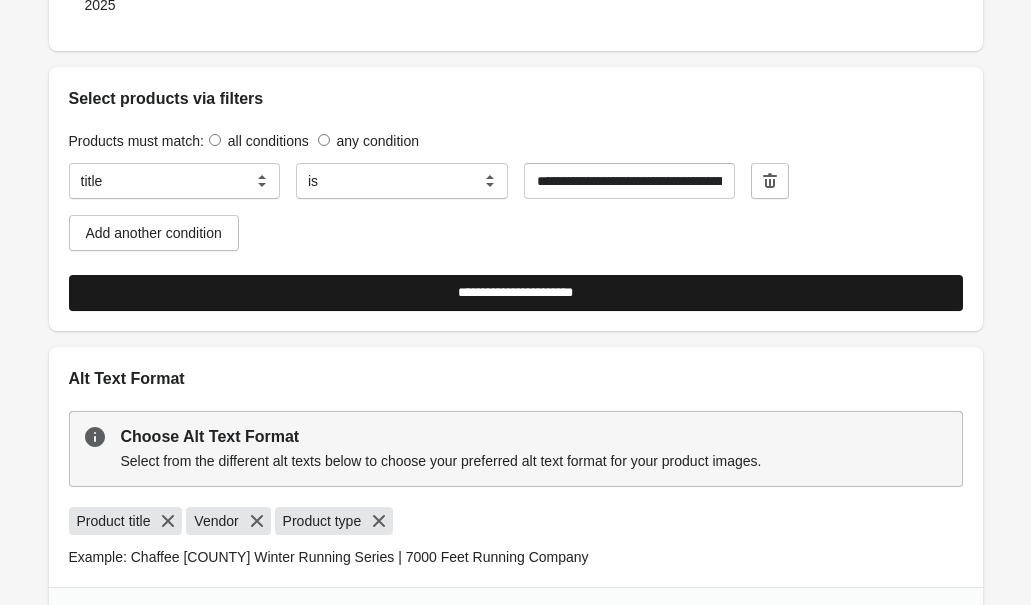 click on "**********" at bounding box center [516, 293] 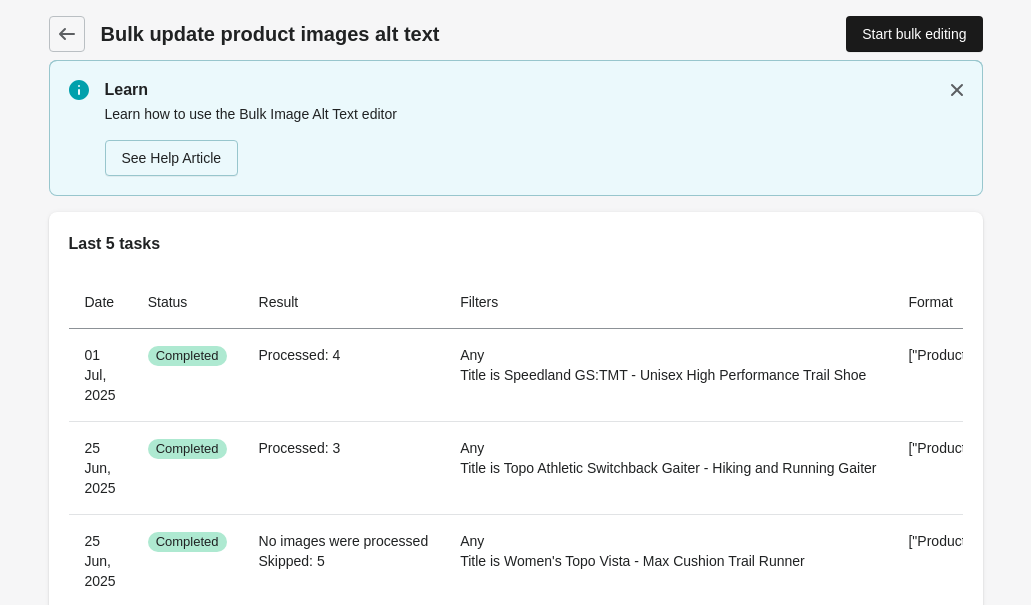 scroll, scrollTop: 0, scrollLeft: 0, axis: both 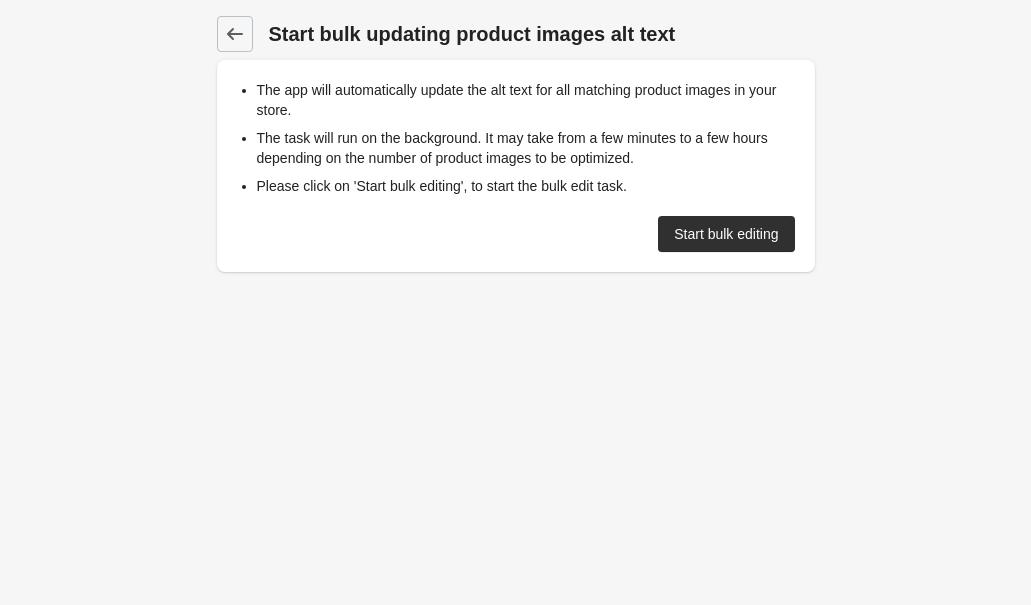 click on "Start bulk editing" at bounding box center [516, 244] 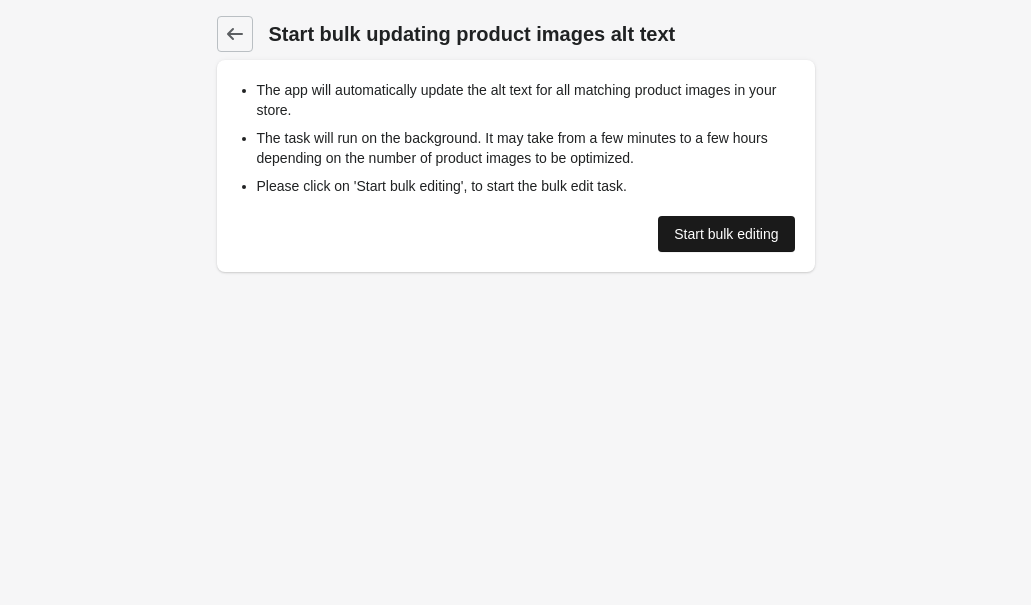 click on "Start bulk editing" at bounding box center [726, 234] 